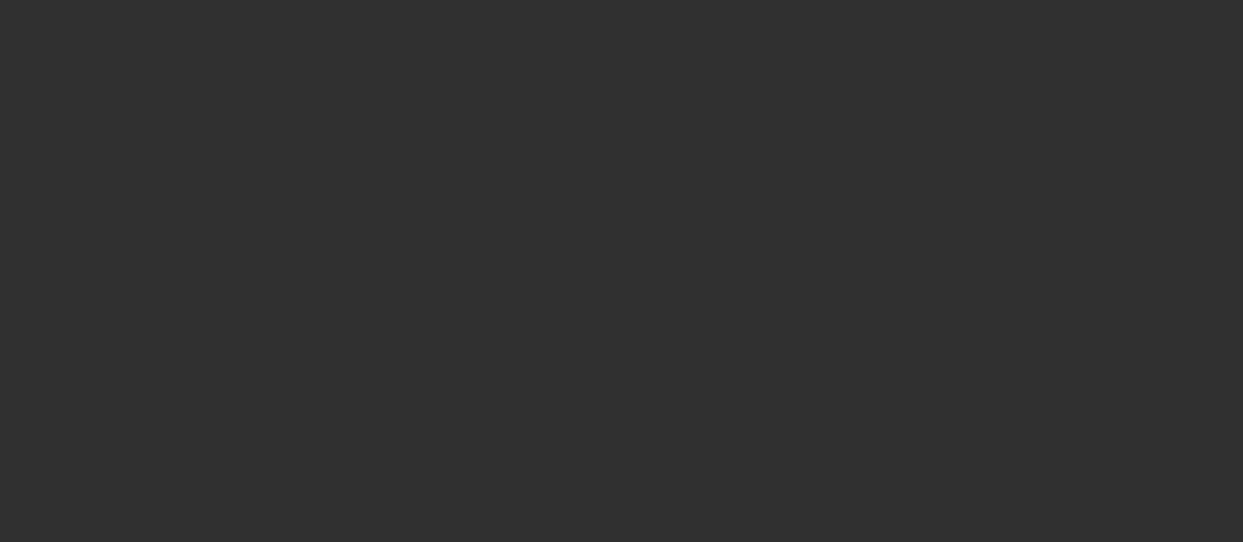 scroll, scrollTop: 0, scrollLeft: 0, axis: both 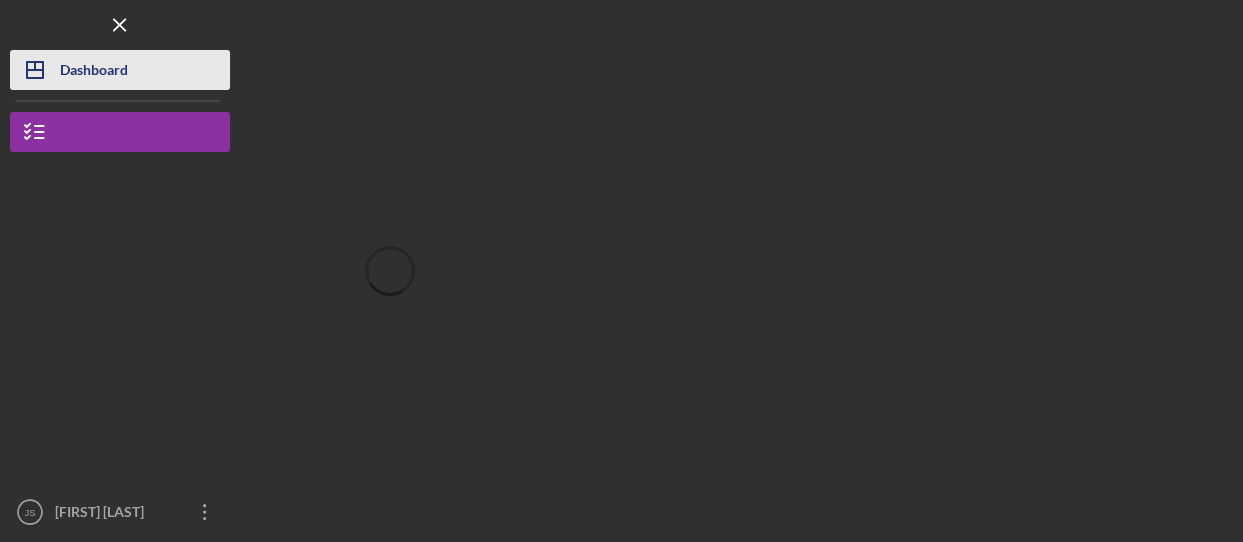 click on "Dashboard" at bounding box center (94, 72) 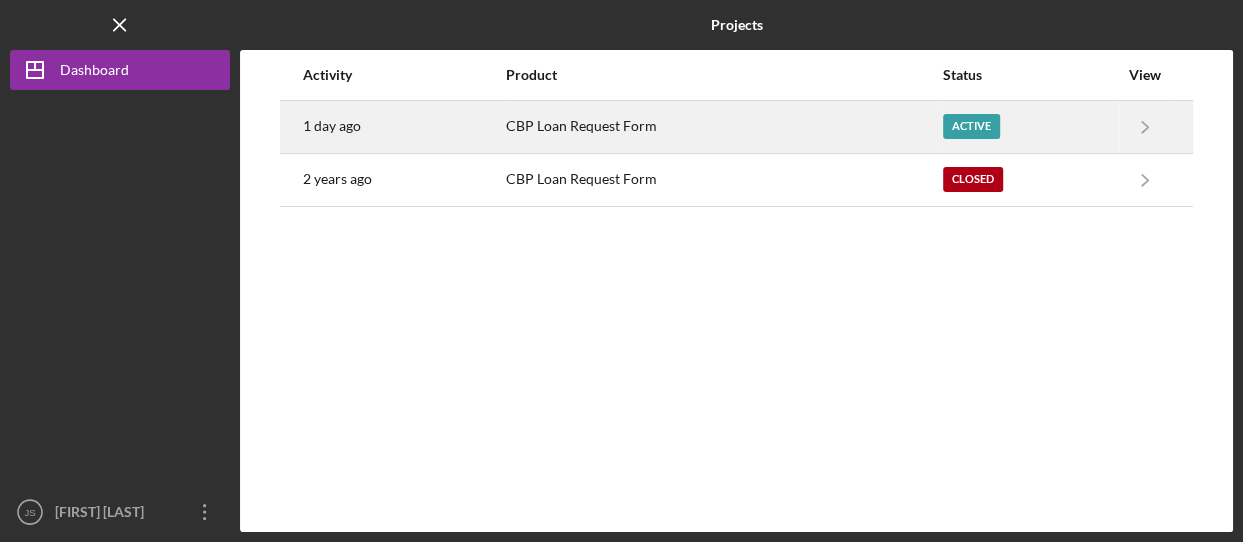 click on "CBP Loan Request Form" at bounding box center (723, 127) 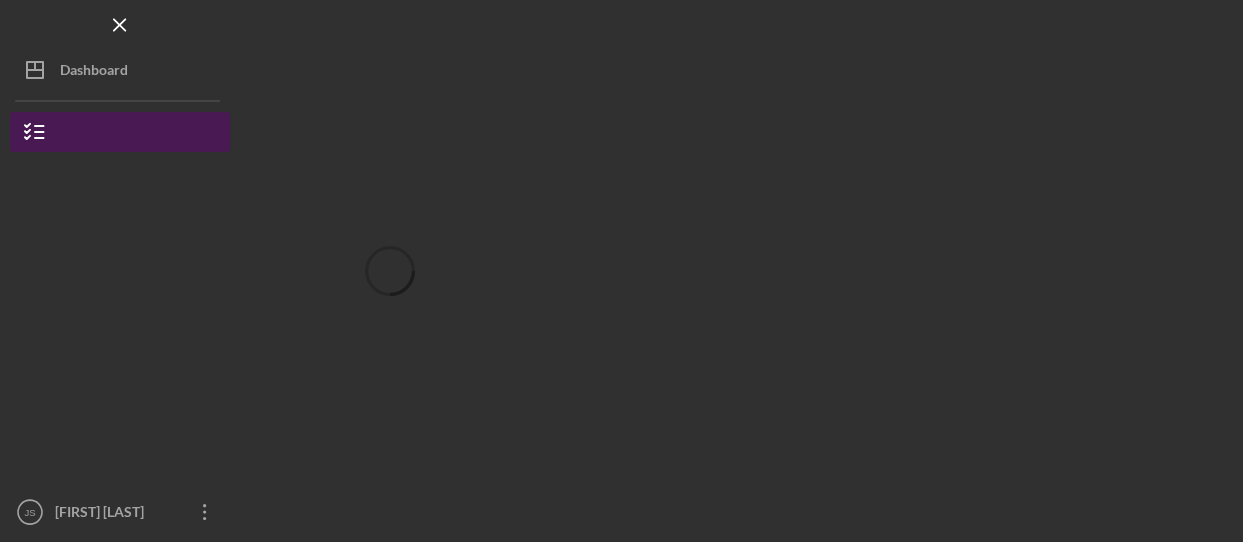 click on "CBP Loan Request Form" at bounding box center [85, 177] 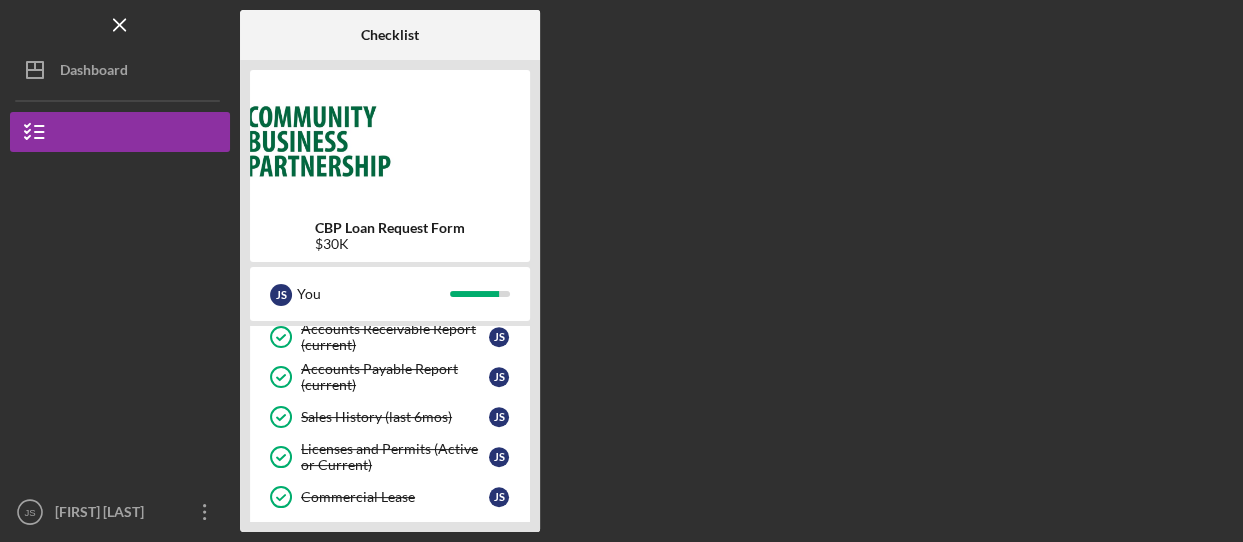scroll, scrollTop: 1000, scrollLeft: 0, axis: vertical 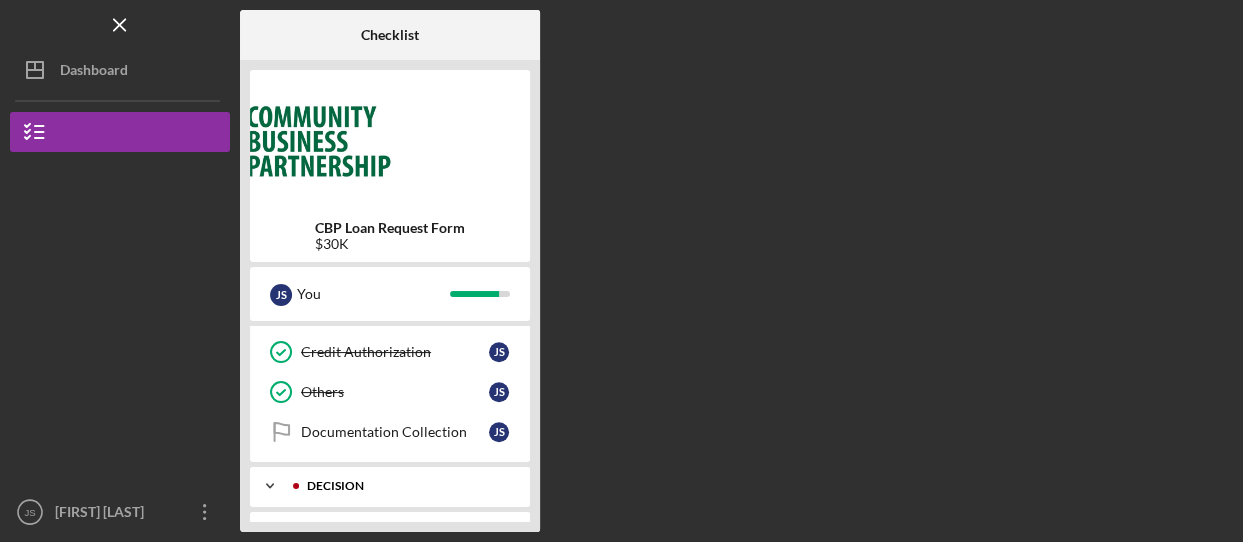click on "Decision" at bounding box center (406, 486) 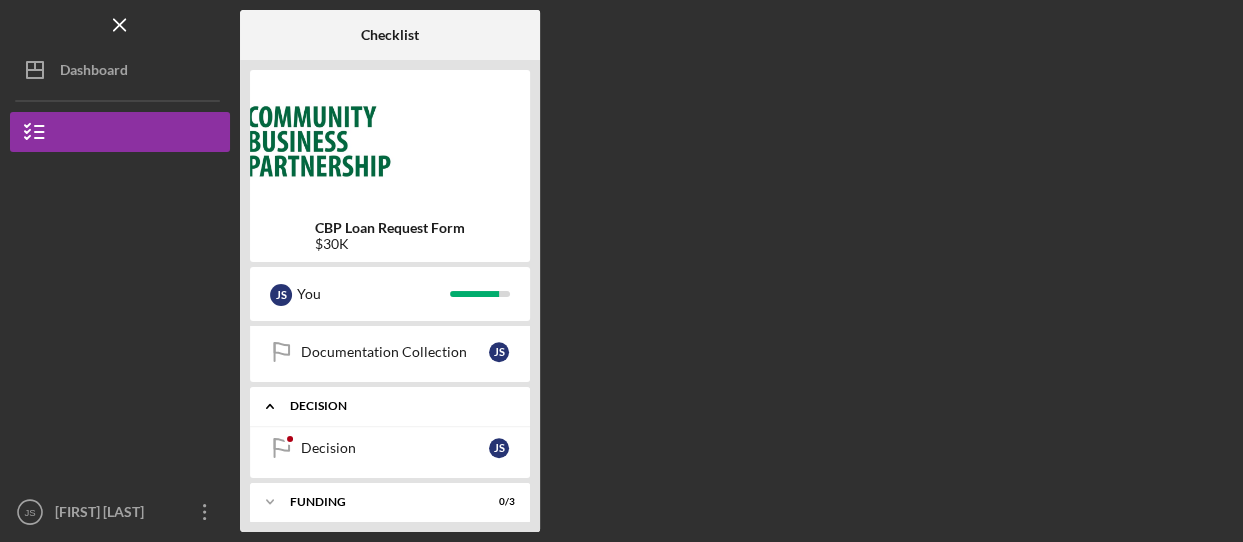 scroll, scrollTop: 1100, scrollLeft: 0, axis: vertical 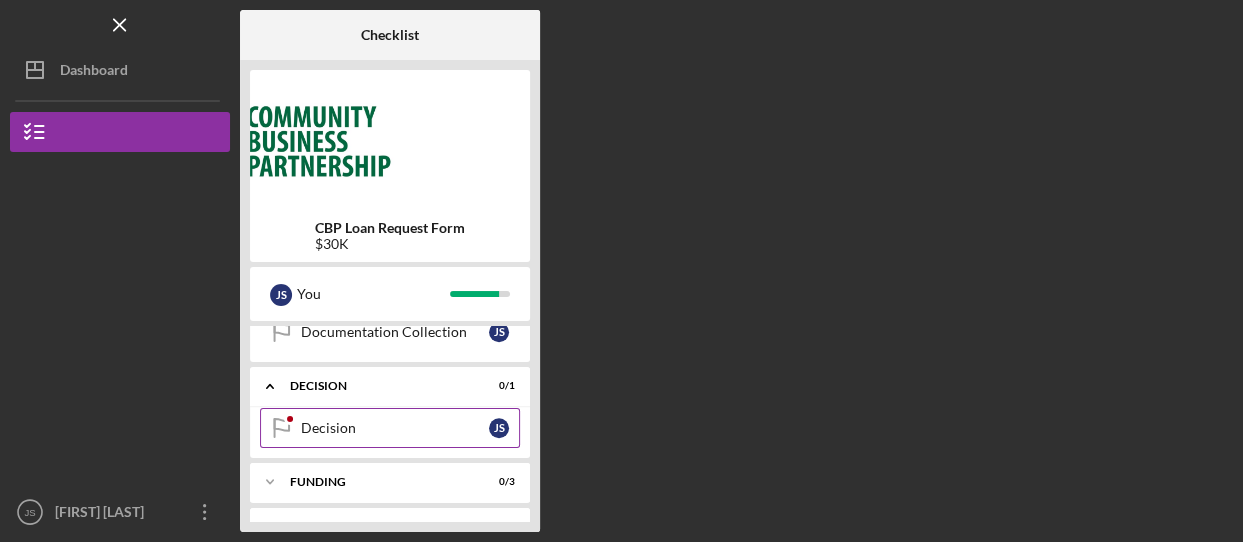 click on "Decision" at bounding box center [395, 428] 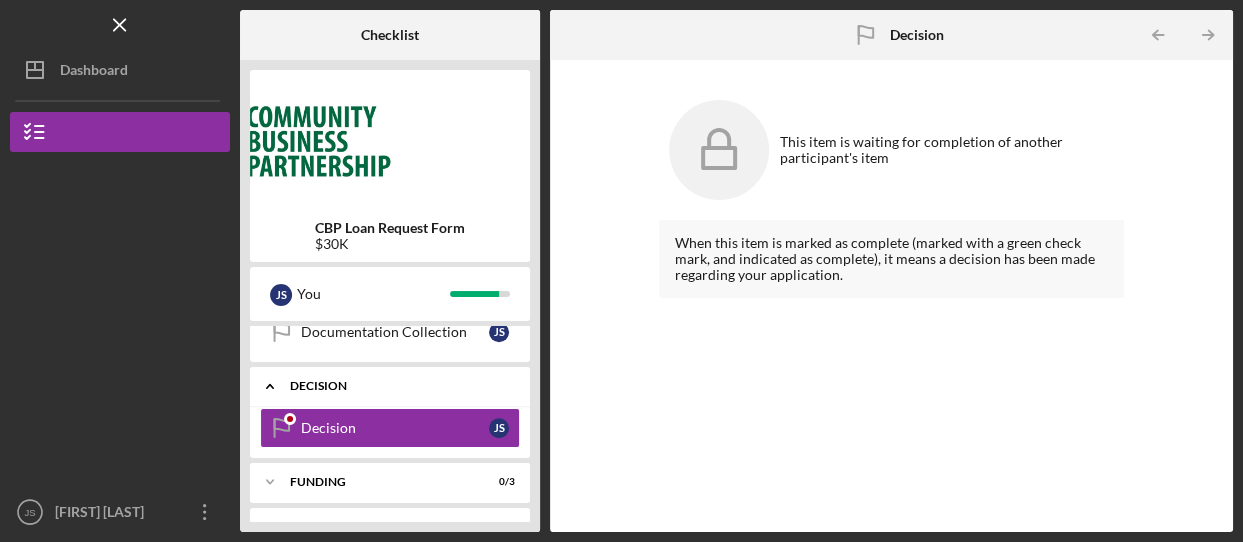 scroll, scrollTop: 1000, scrollLeft: 0, axis: vertical 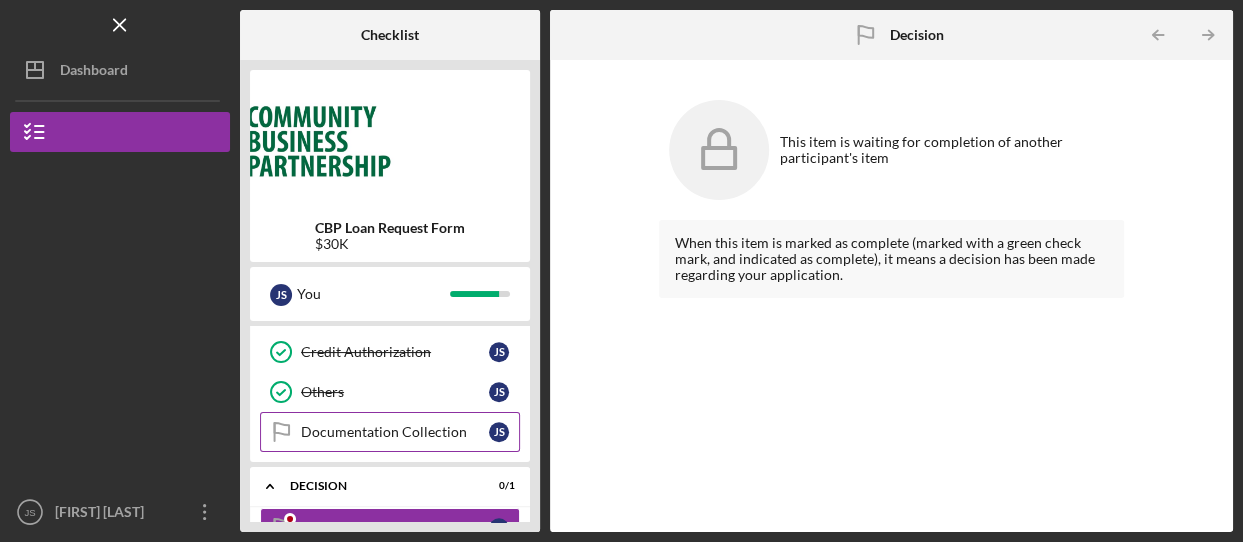 click on "Documentation Collection" at bounding box center (395, 432) 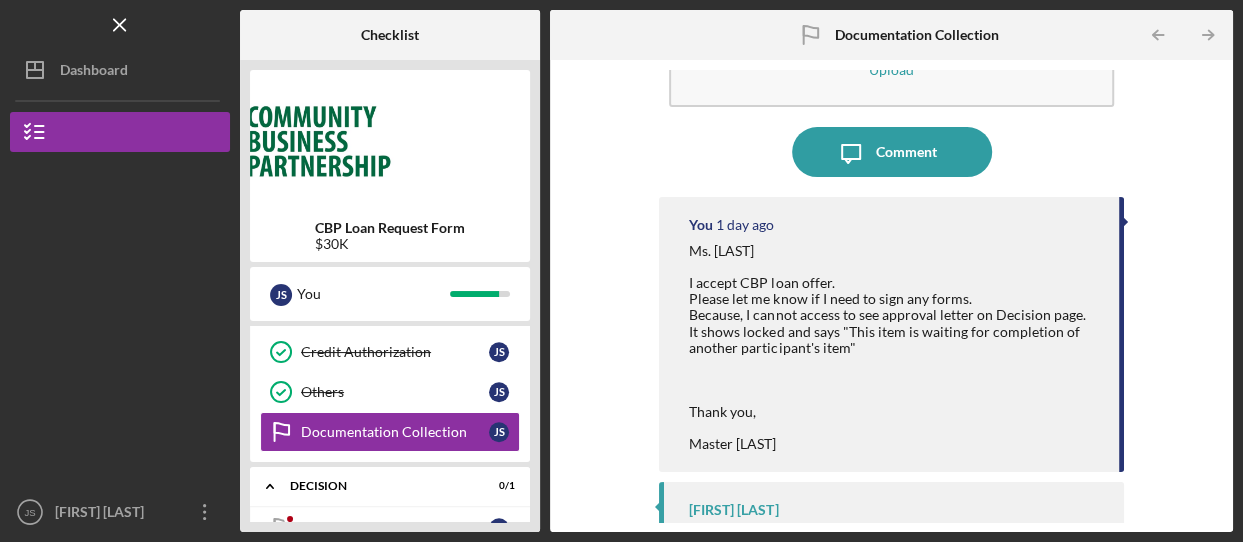 scroll, scrollTop: 0, scrollLeft: 0, axis: both 